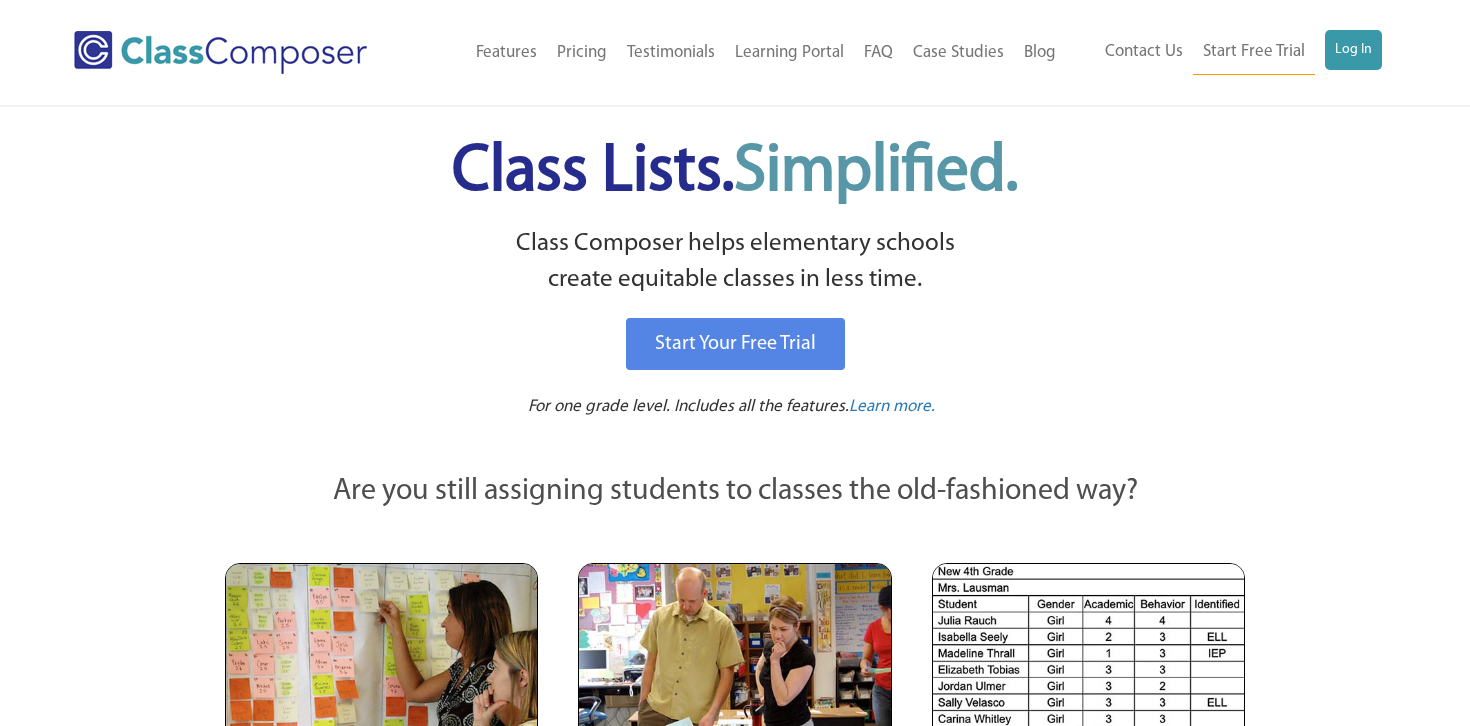 scroll, scrollTop: 0, scrollLeft: 0, axis: both 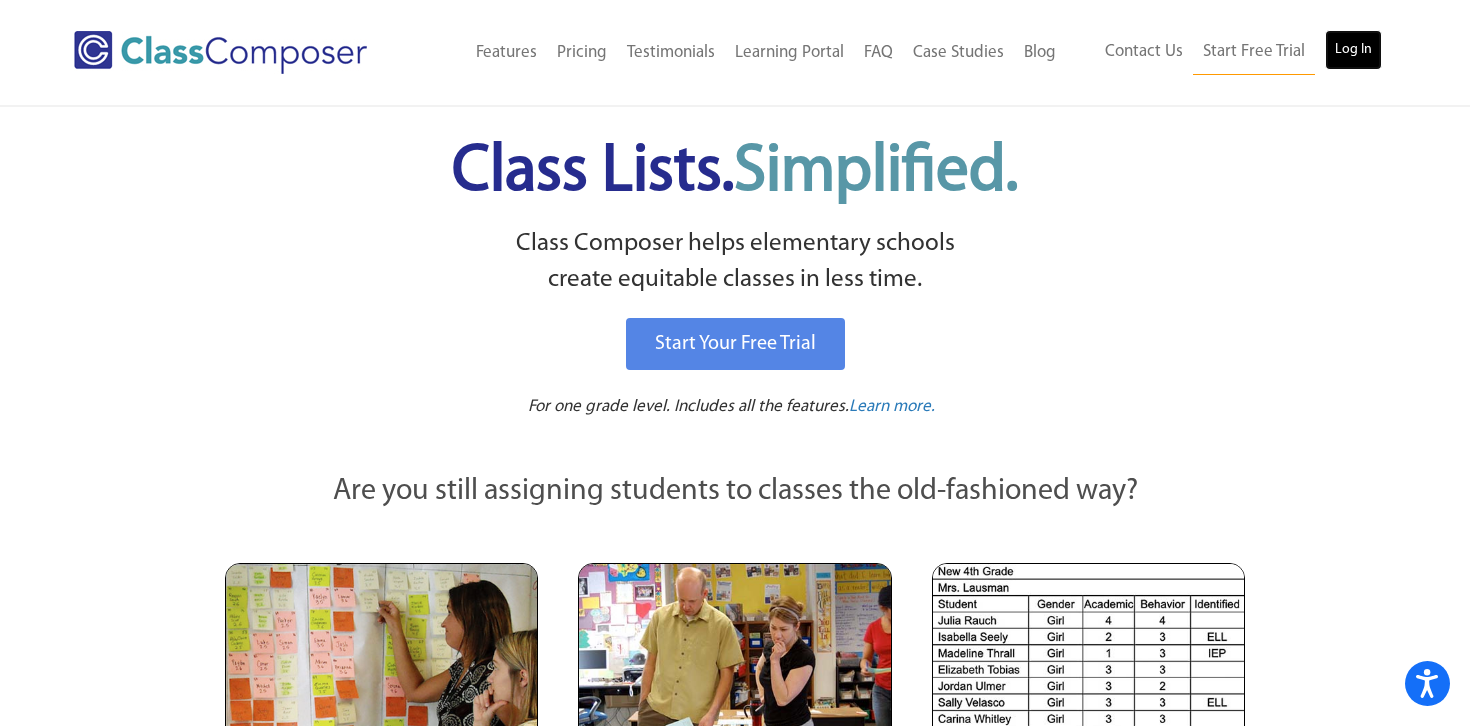 click on "Log In" at bounding box center (1353, 50) 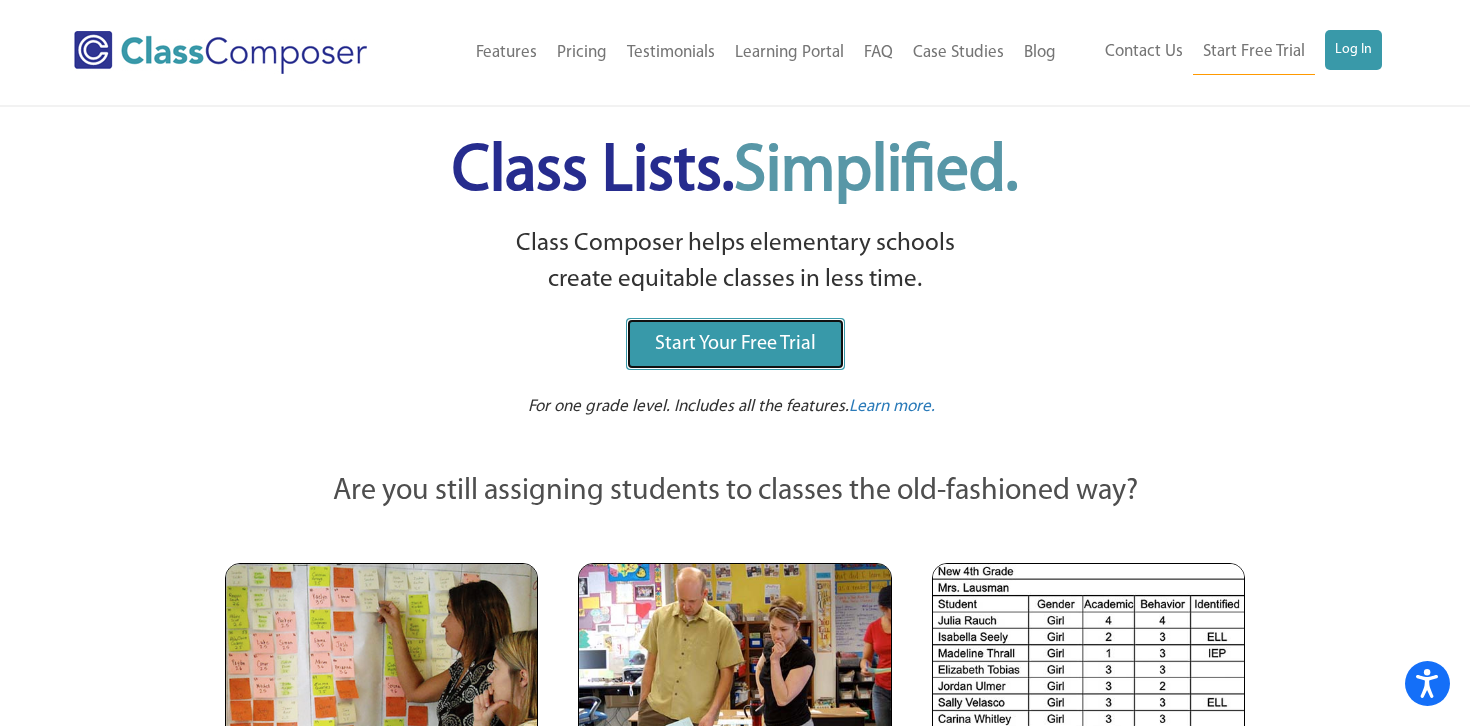 click on "Start Your Free Trial" at bounding box center (735, 344) 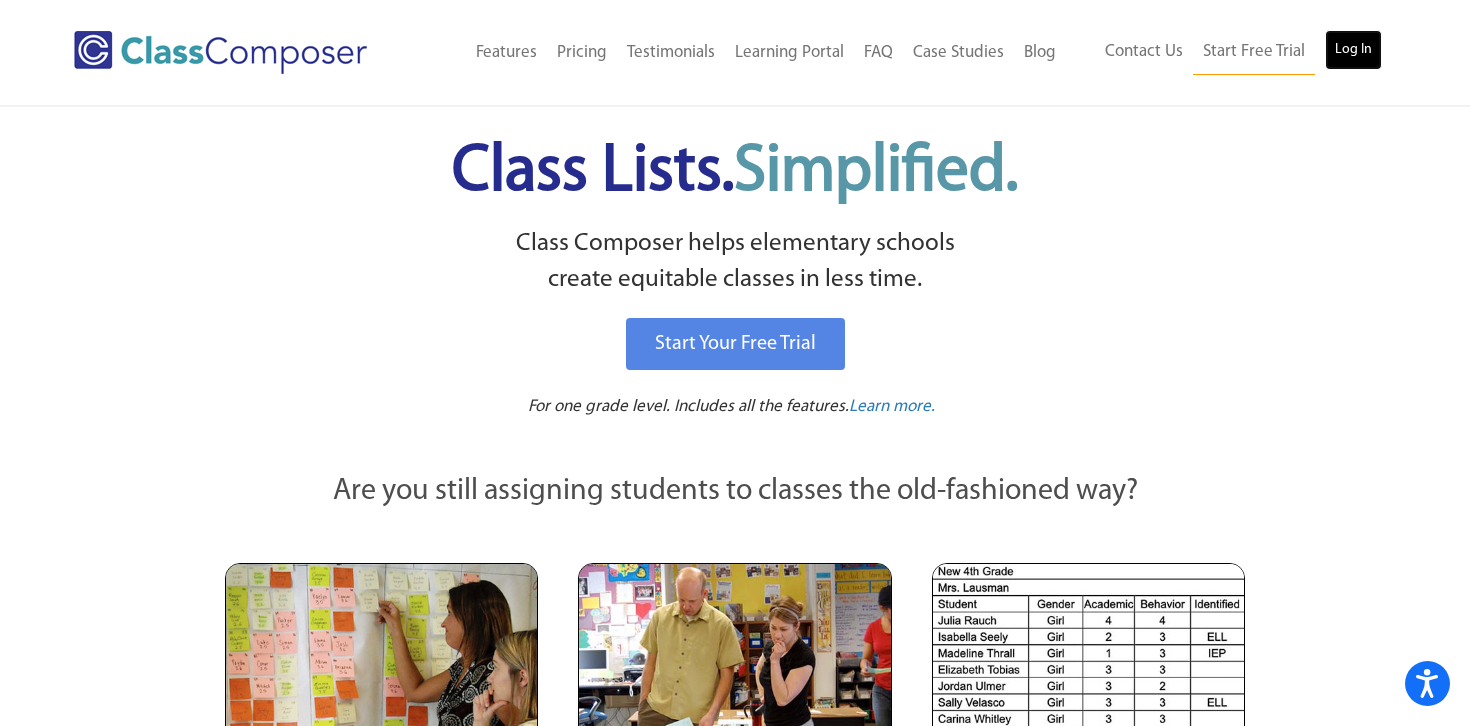 click on "Log In" at bounding box center (1353, 50) 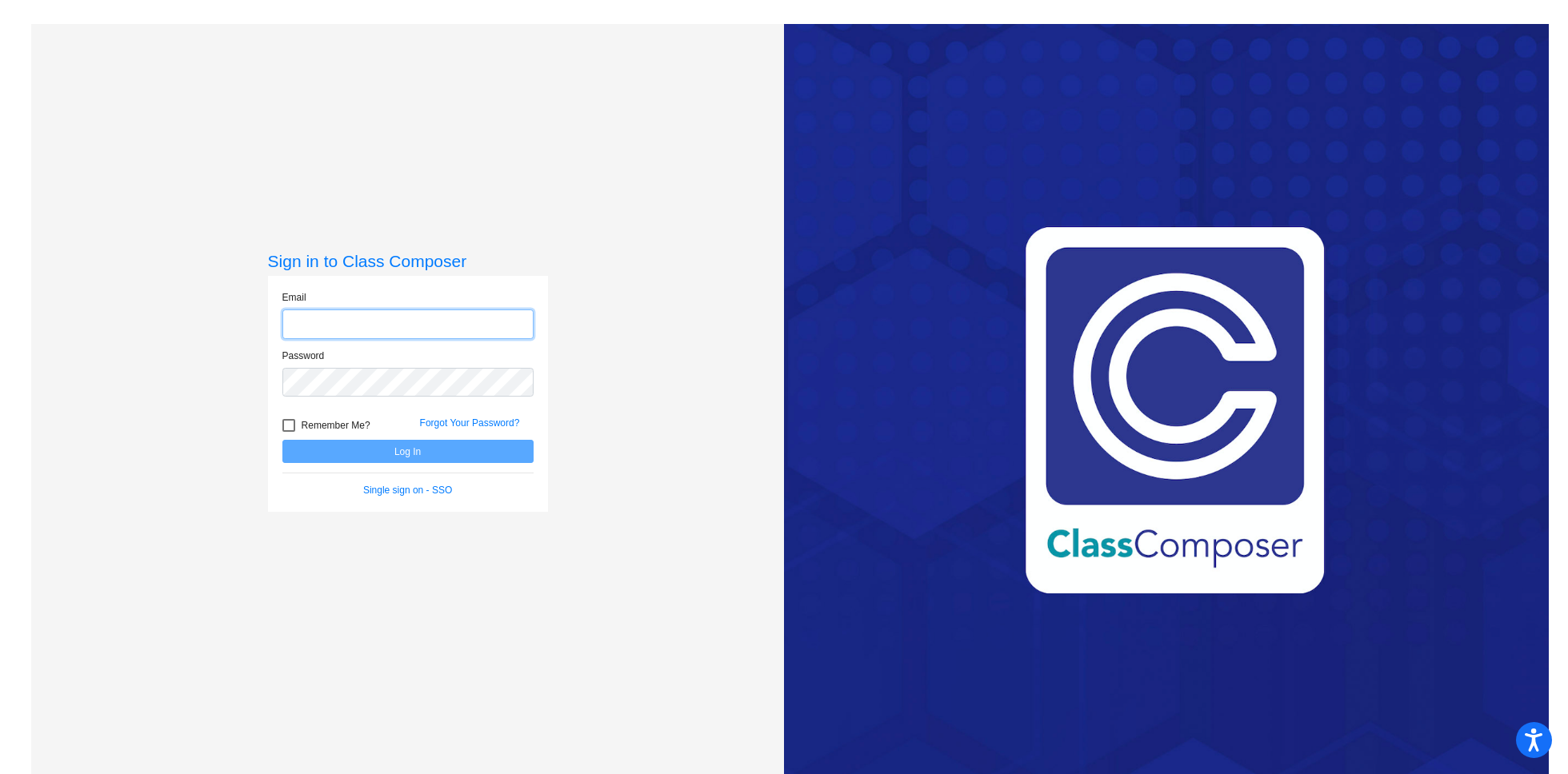 scroll, scrollTop: 0, scrollLeft: 0, axis: both 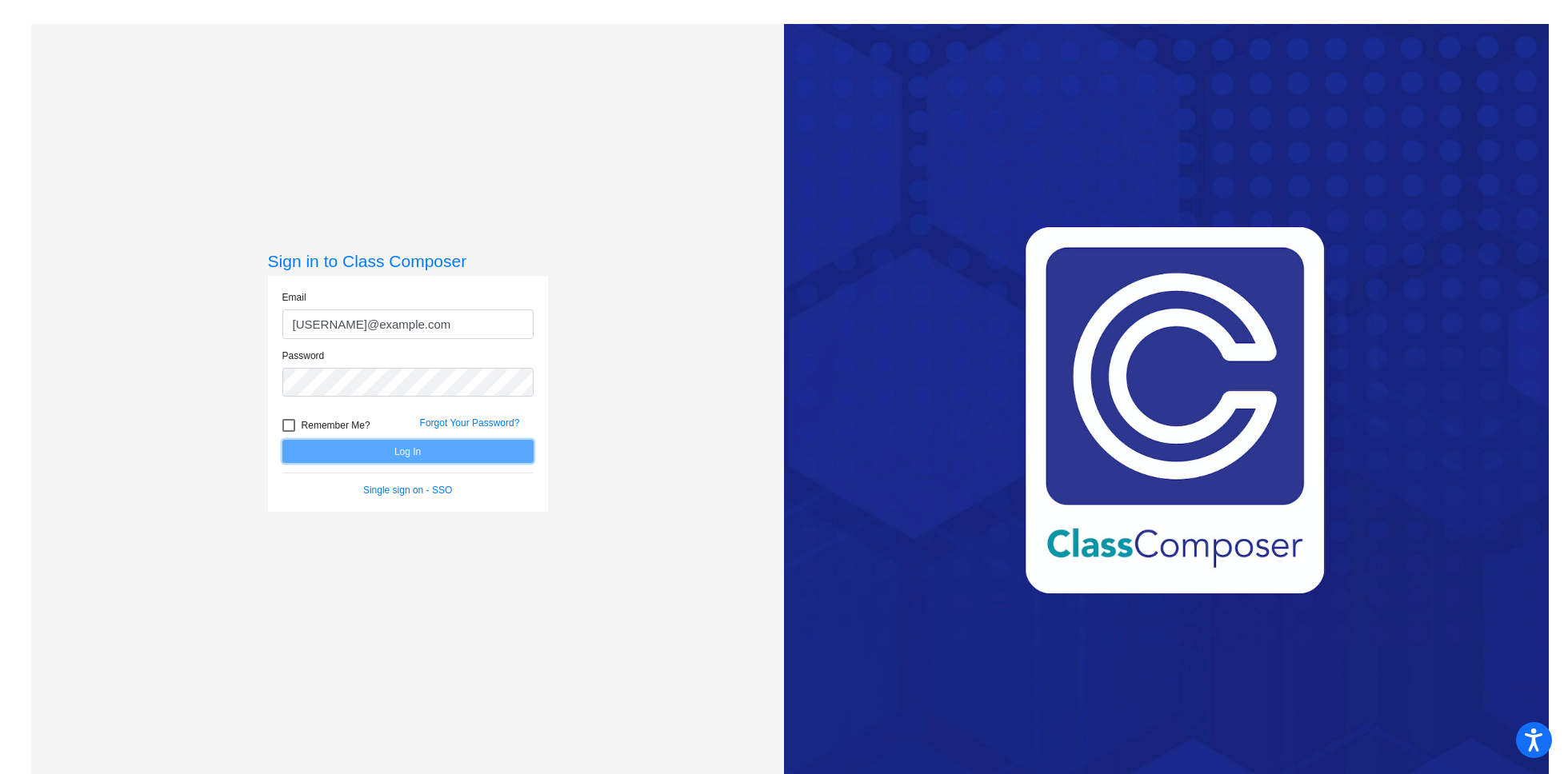 click on "Log In" 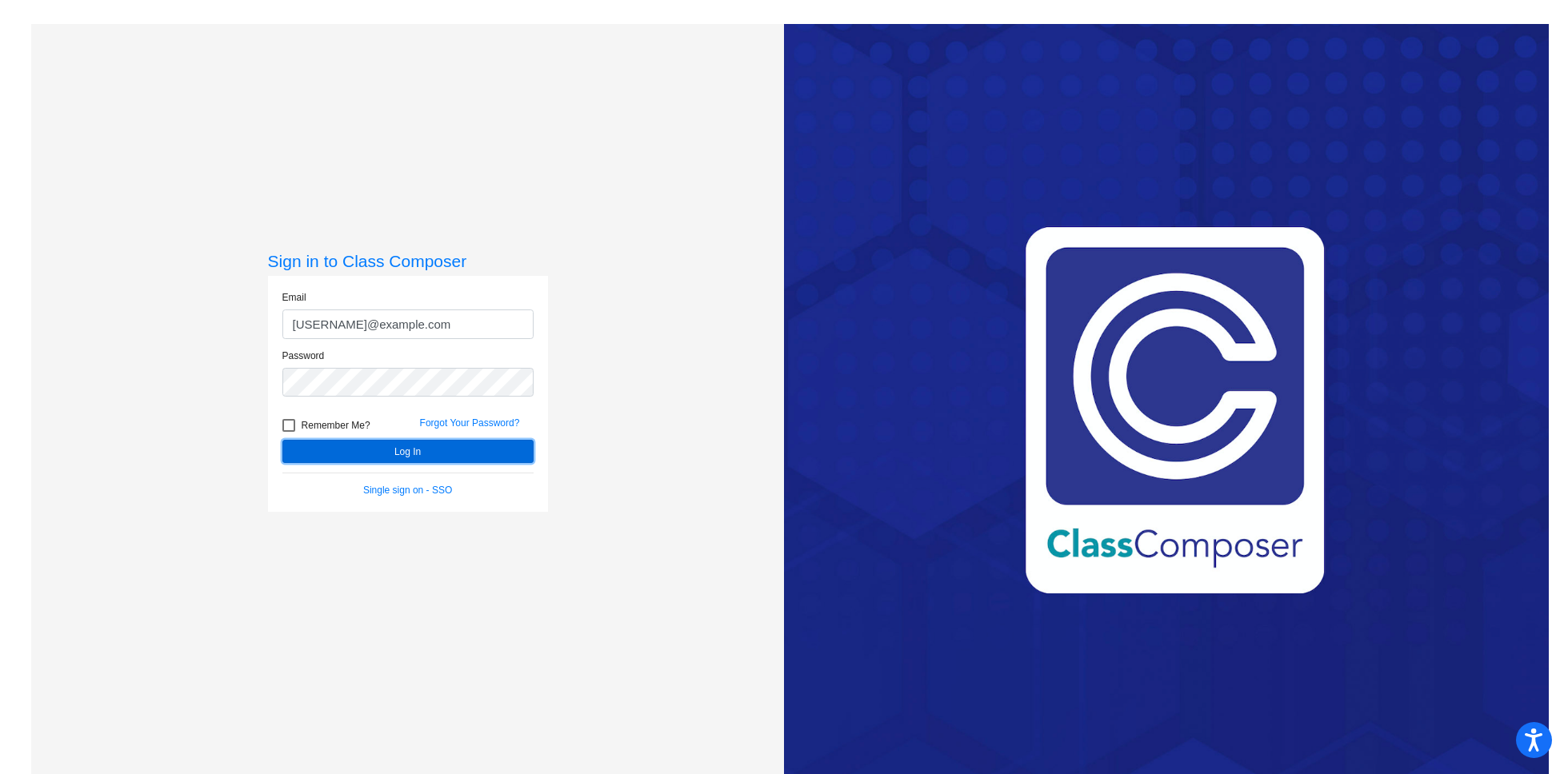 click on "Log In" 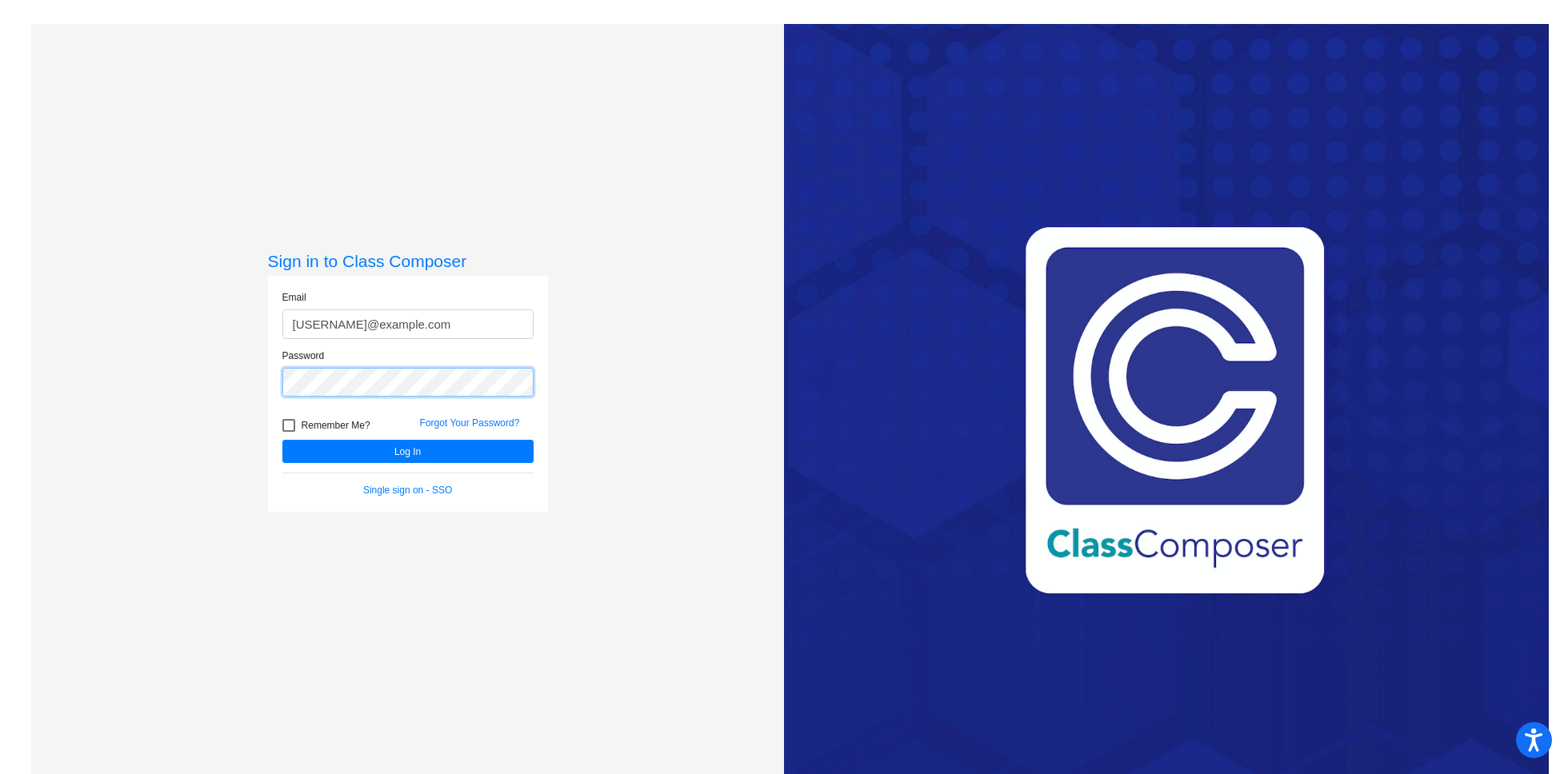 click on "Log In" 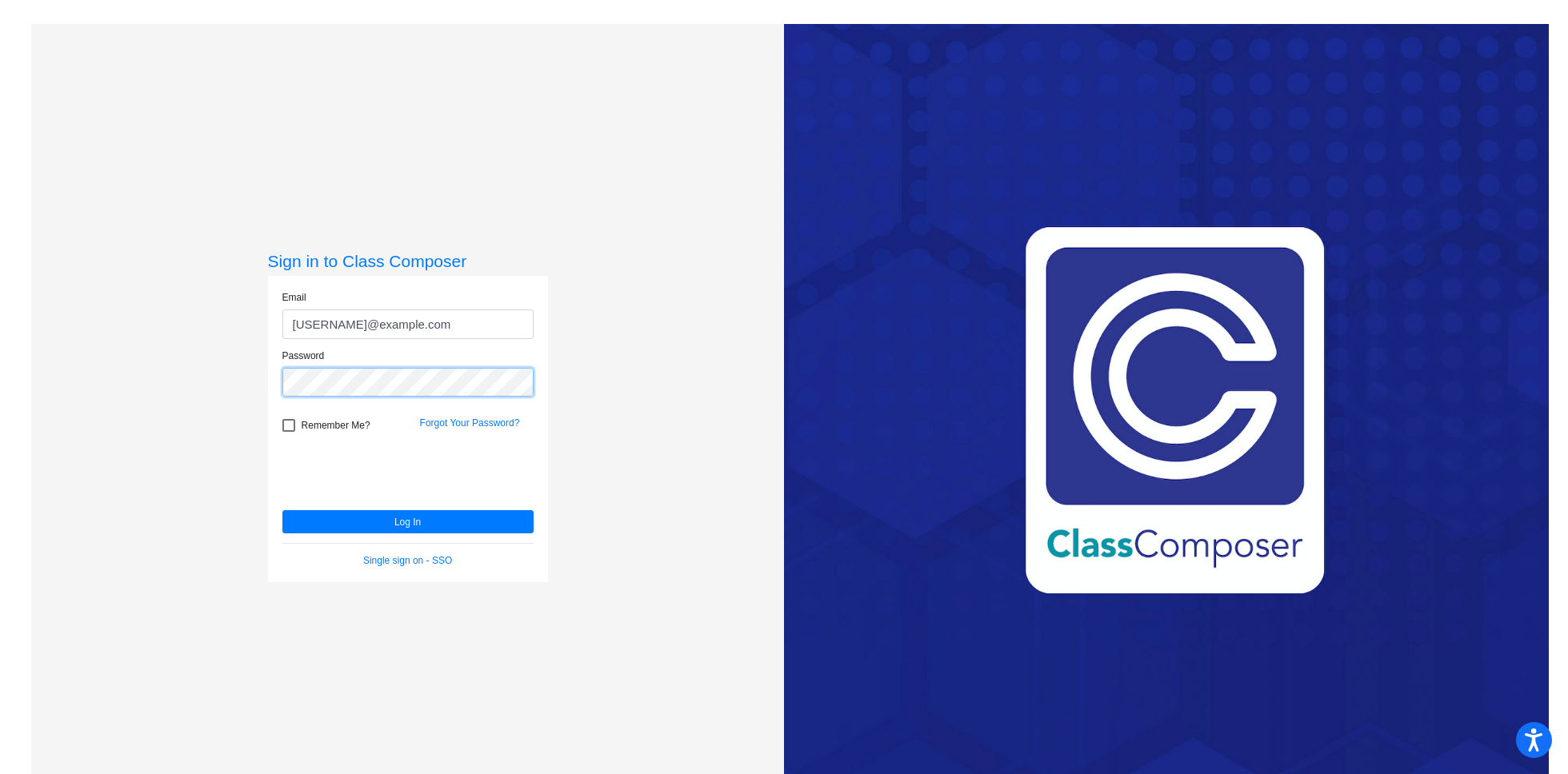click on "Log In" 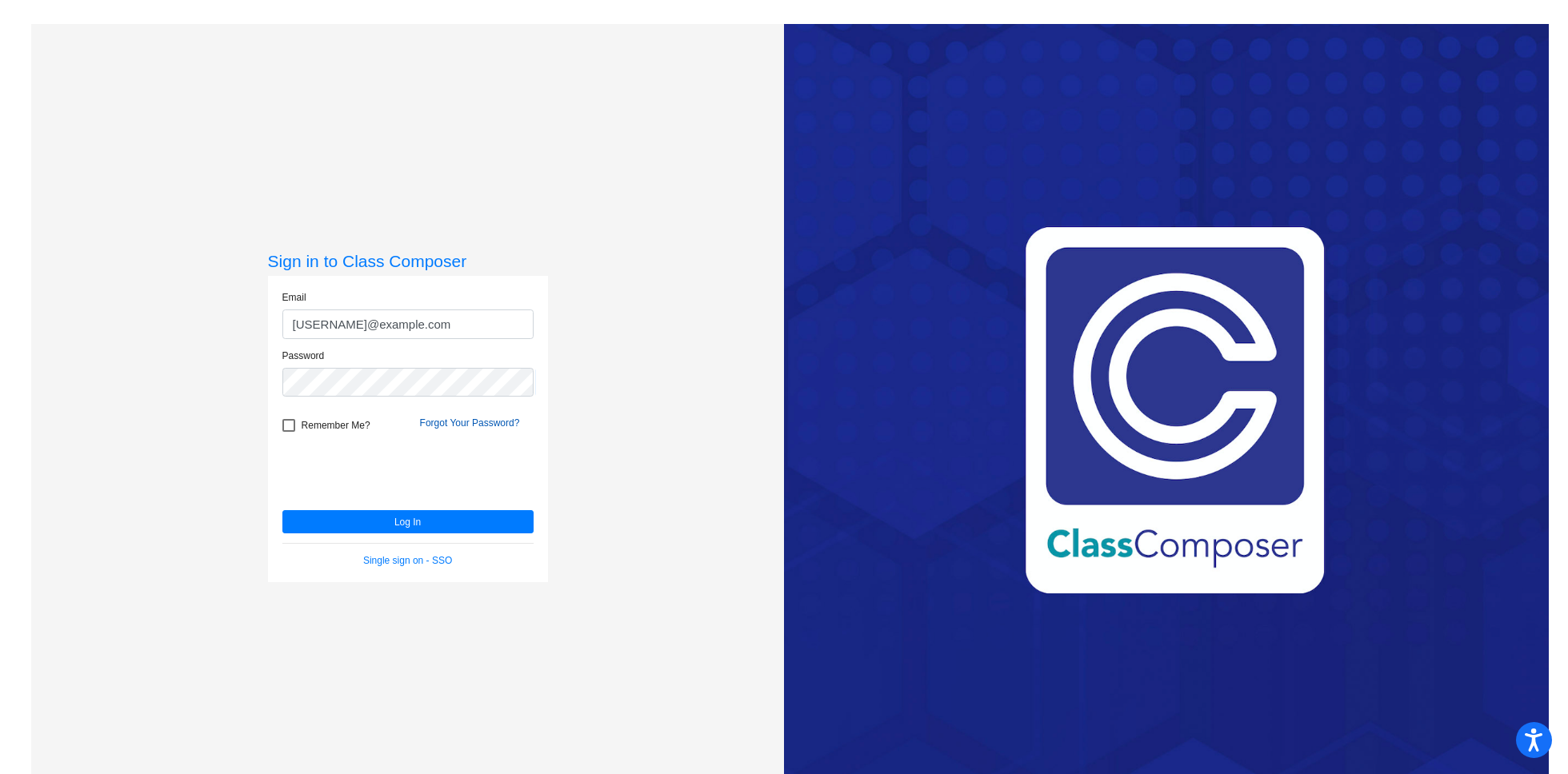 click on "Forgot Your Password?" 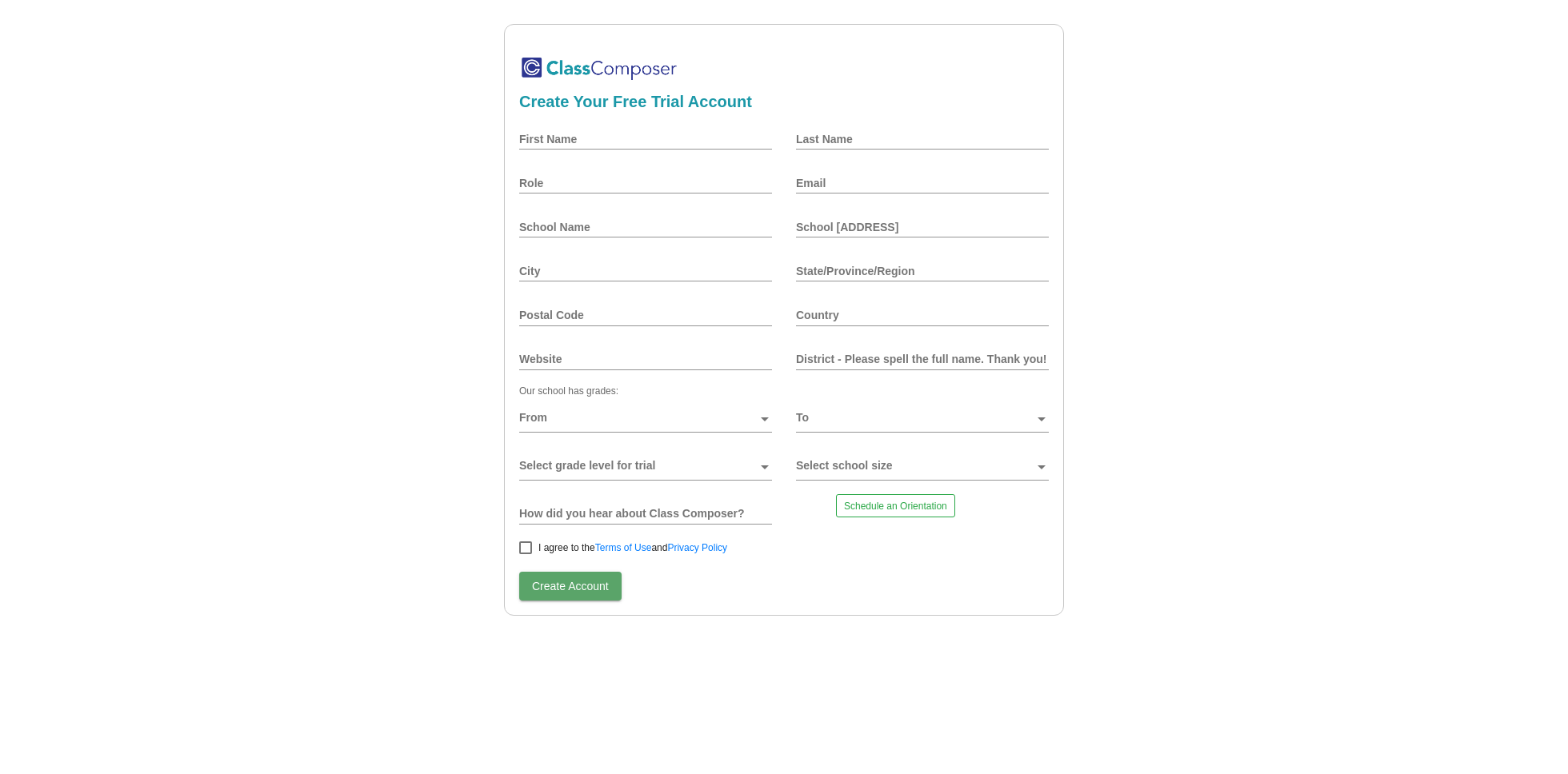 scroll, scrollTop: 0, scrollLeft: 0, axis: both 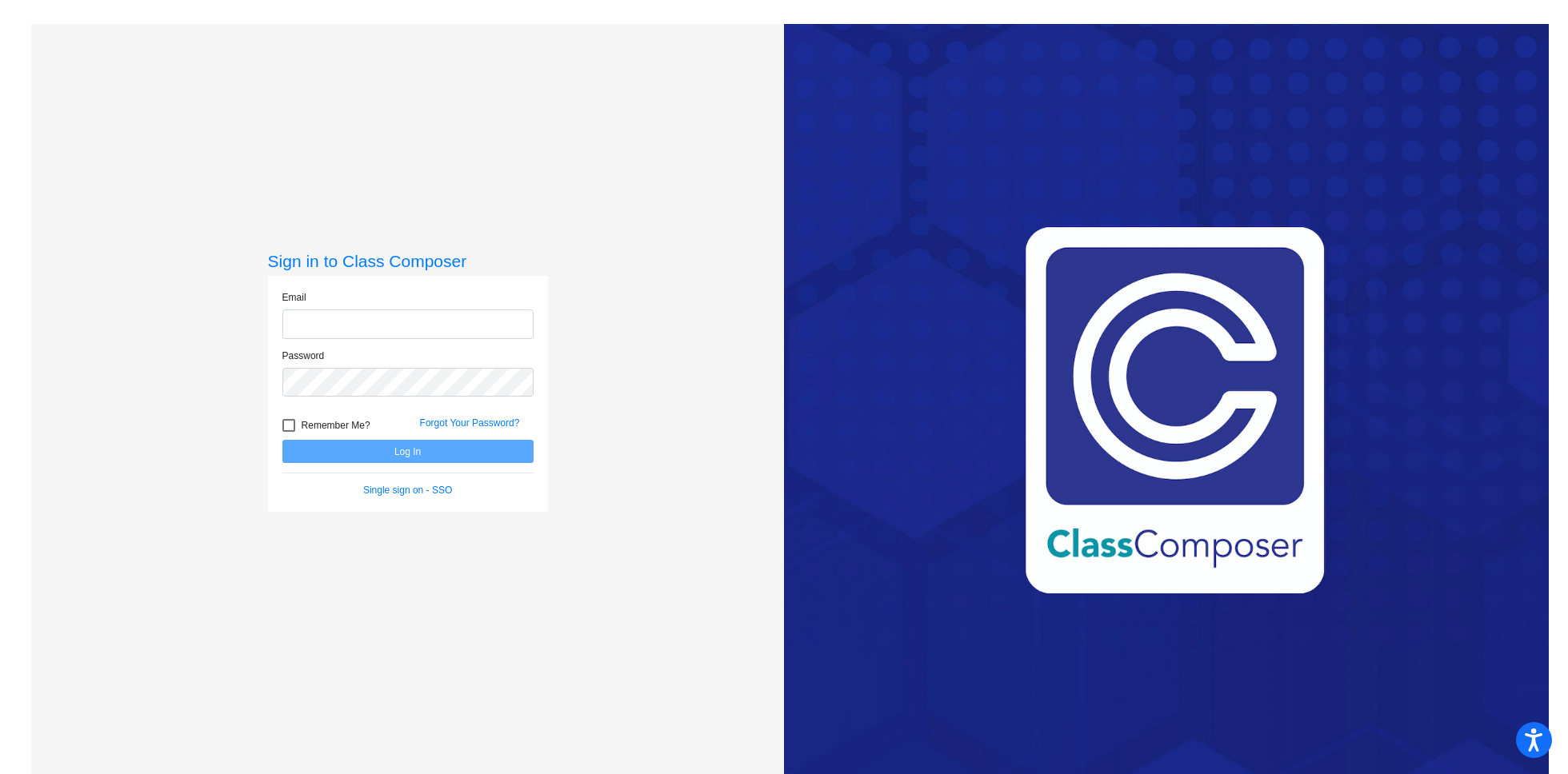 type on "[EMAIL]" 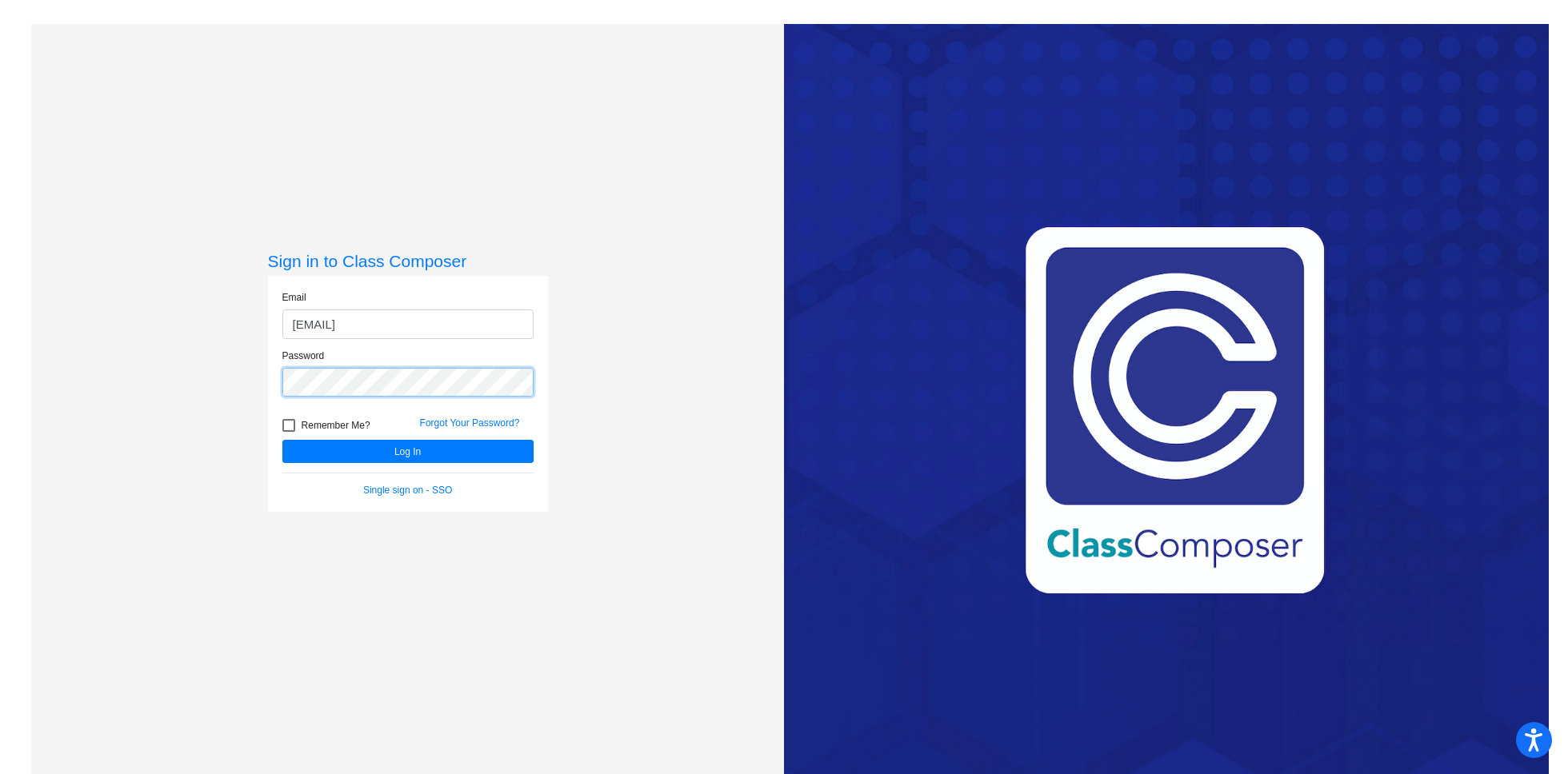 click on "Sign in to Class Composer Email ksommerfeld2@cherrycreekschools.org Password   Remember Me? Forgot Your Password?  Log In   Single sign on - SSO" 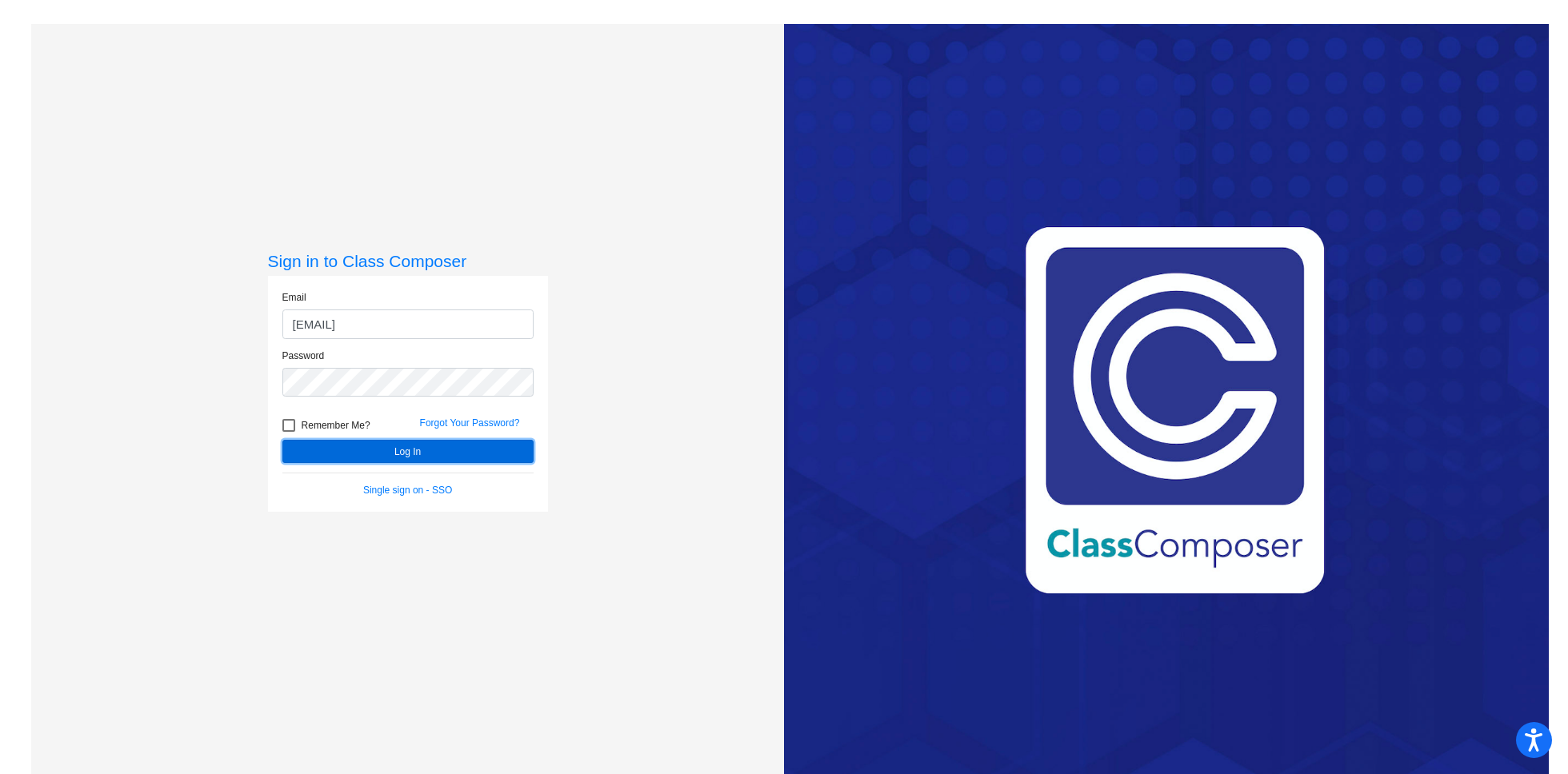 click on "Log In" 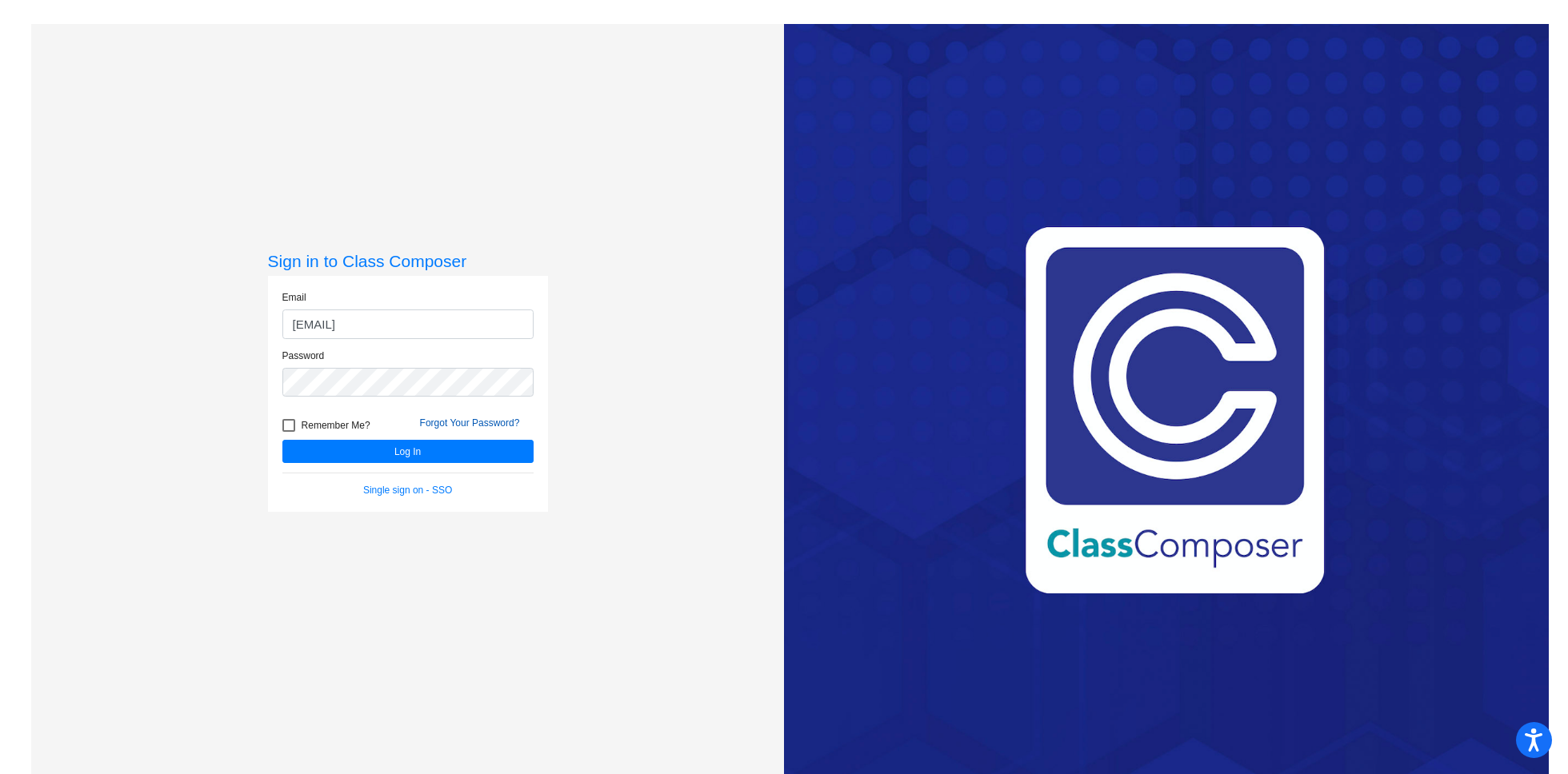 click on "Forgot Your Password?" 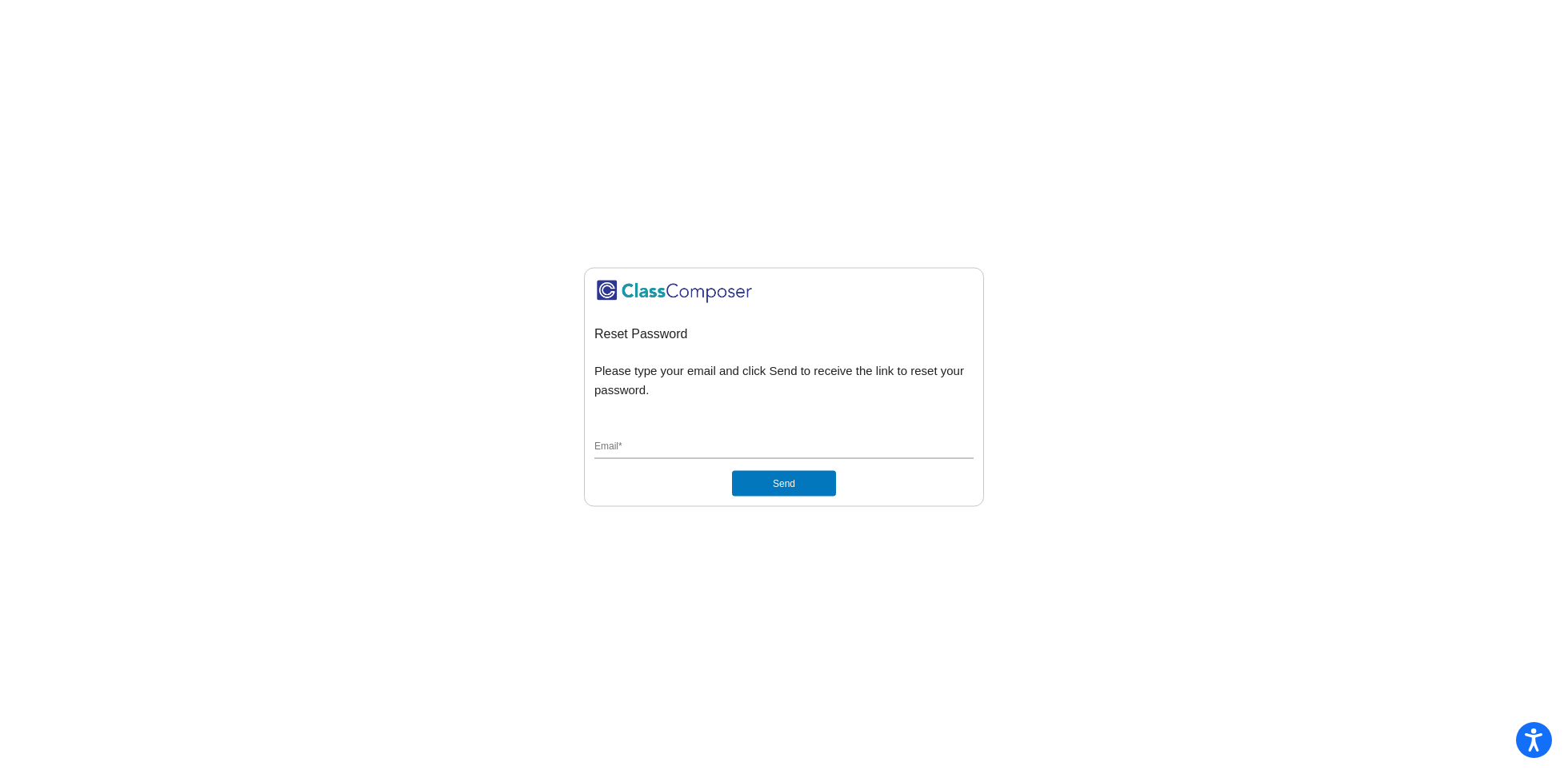 click on "Email  *" at bounding box center (784, 447) 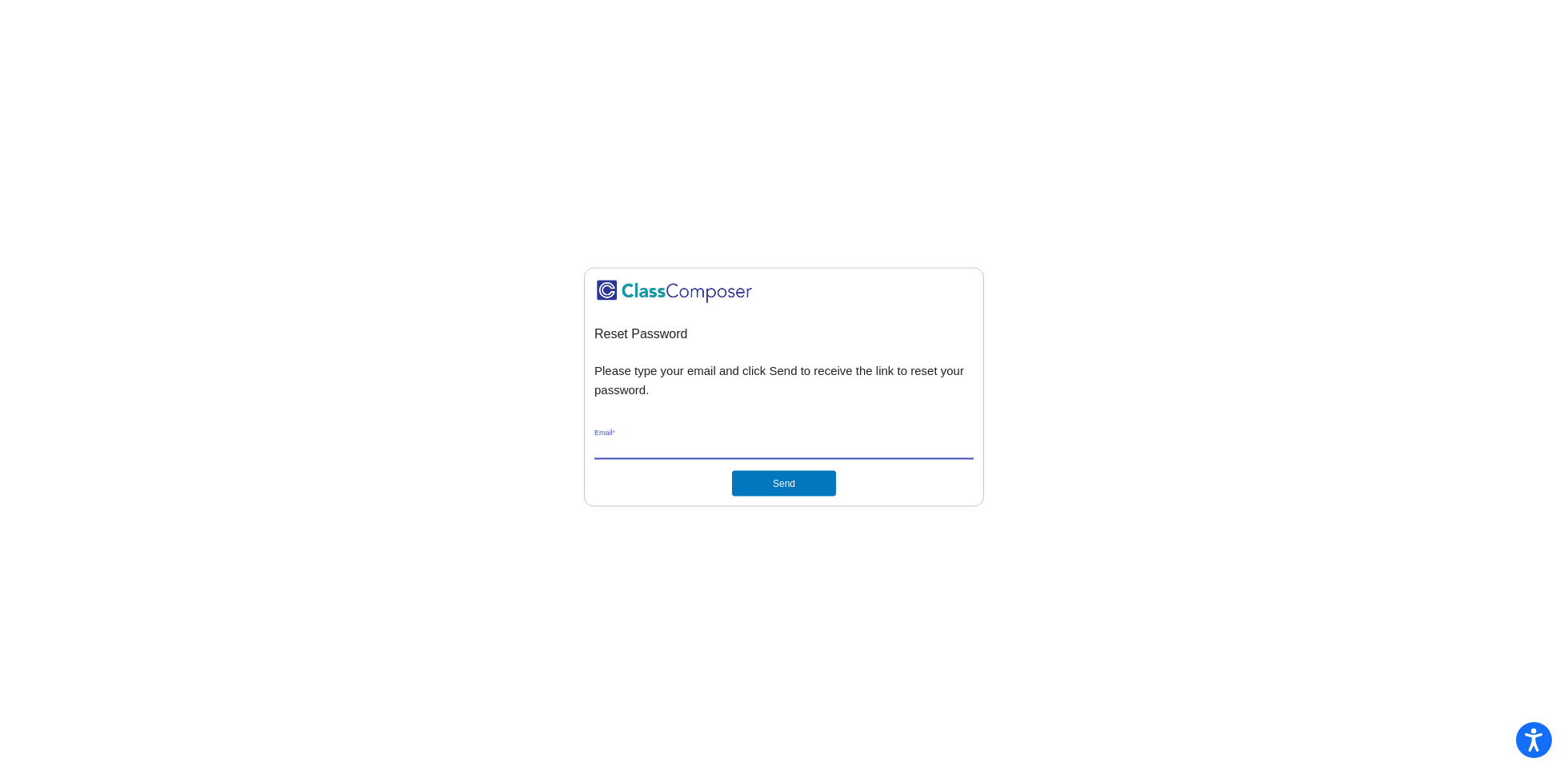type on "ksommerfeld2@cherrycreekschools.org" 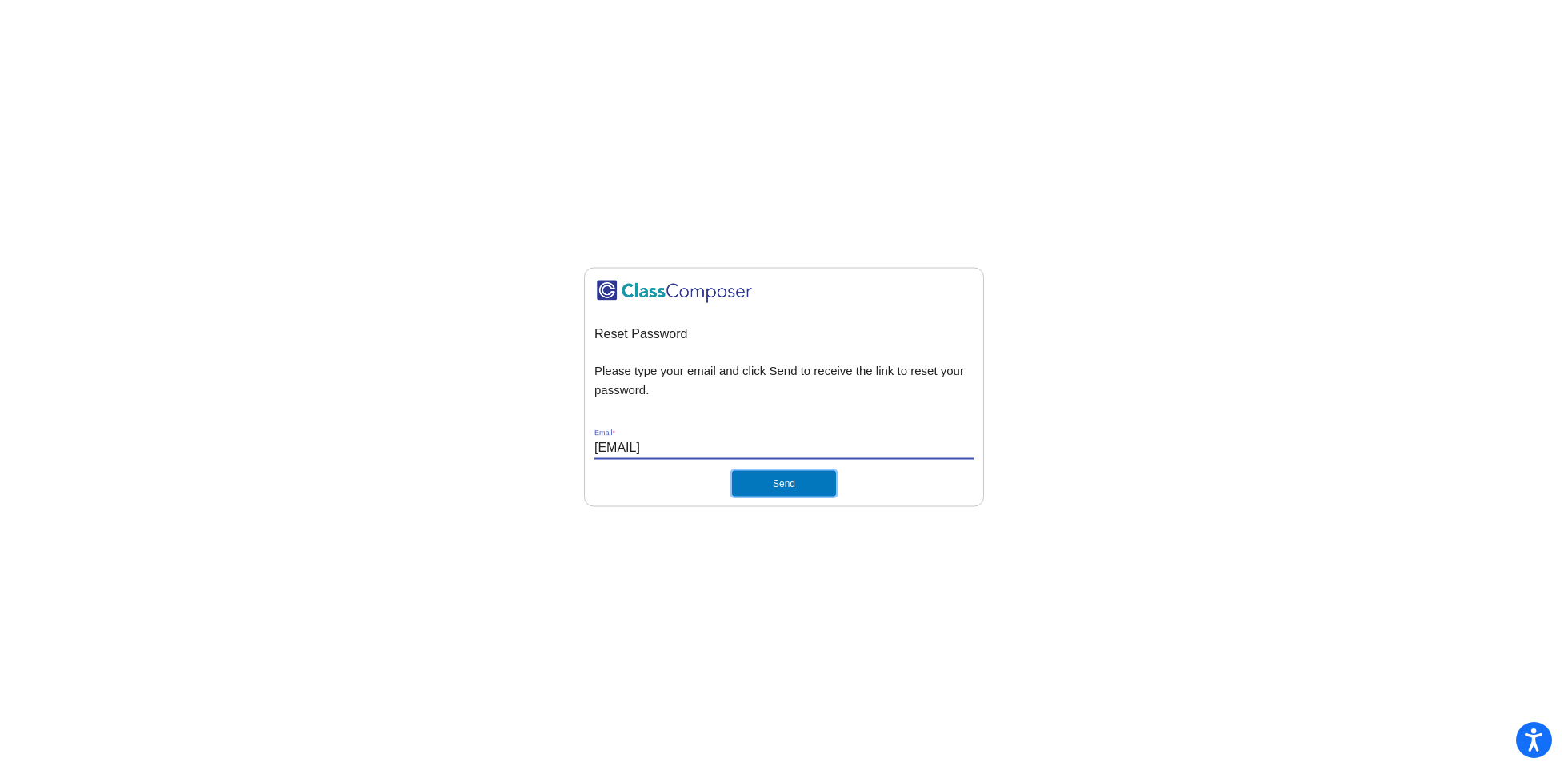 click on "Send" 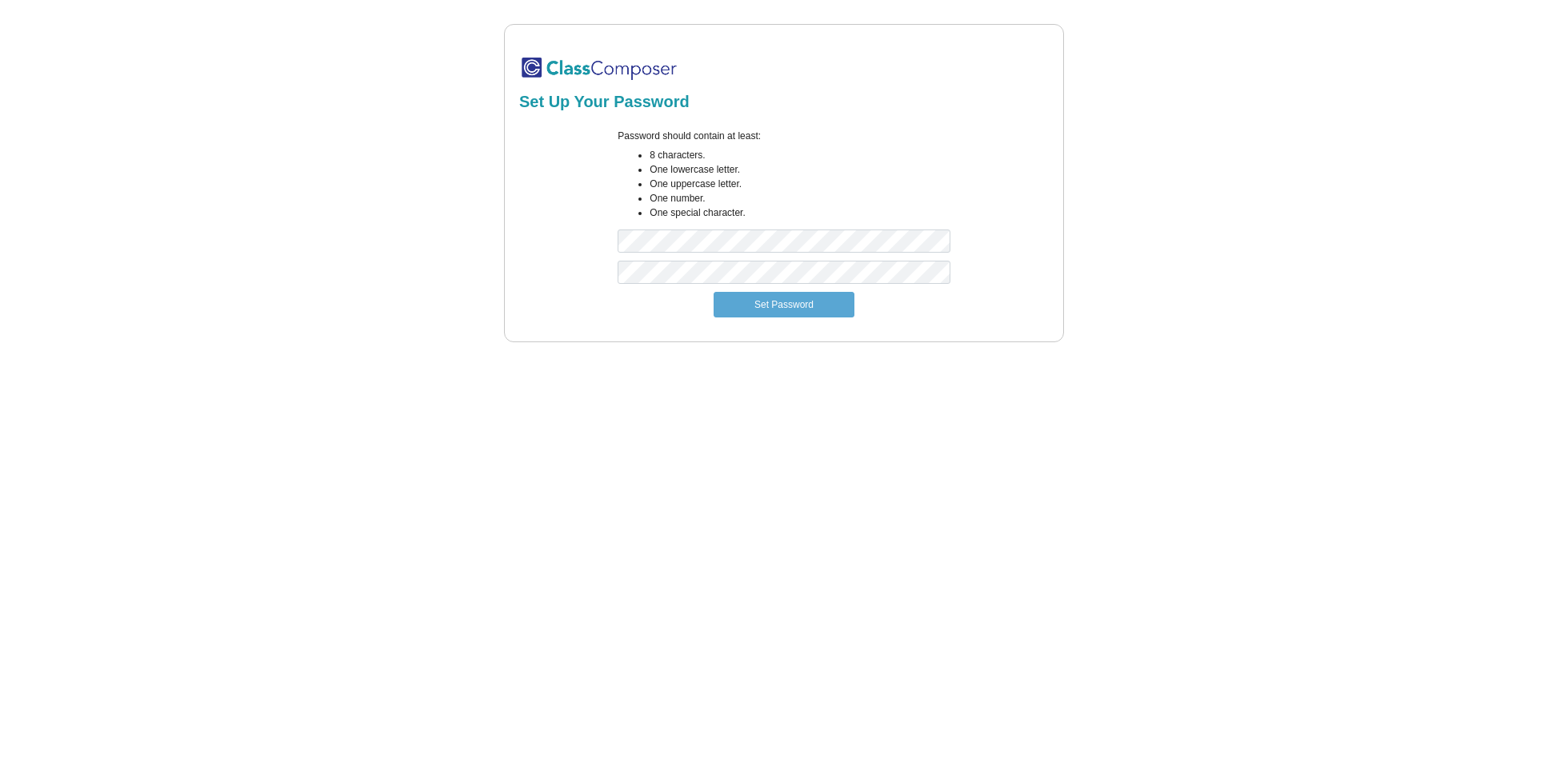 scroll, scrollTop: 0, scrollLeft: 0, axis: both 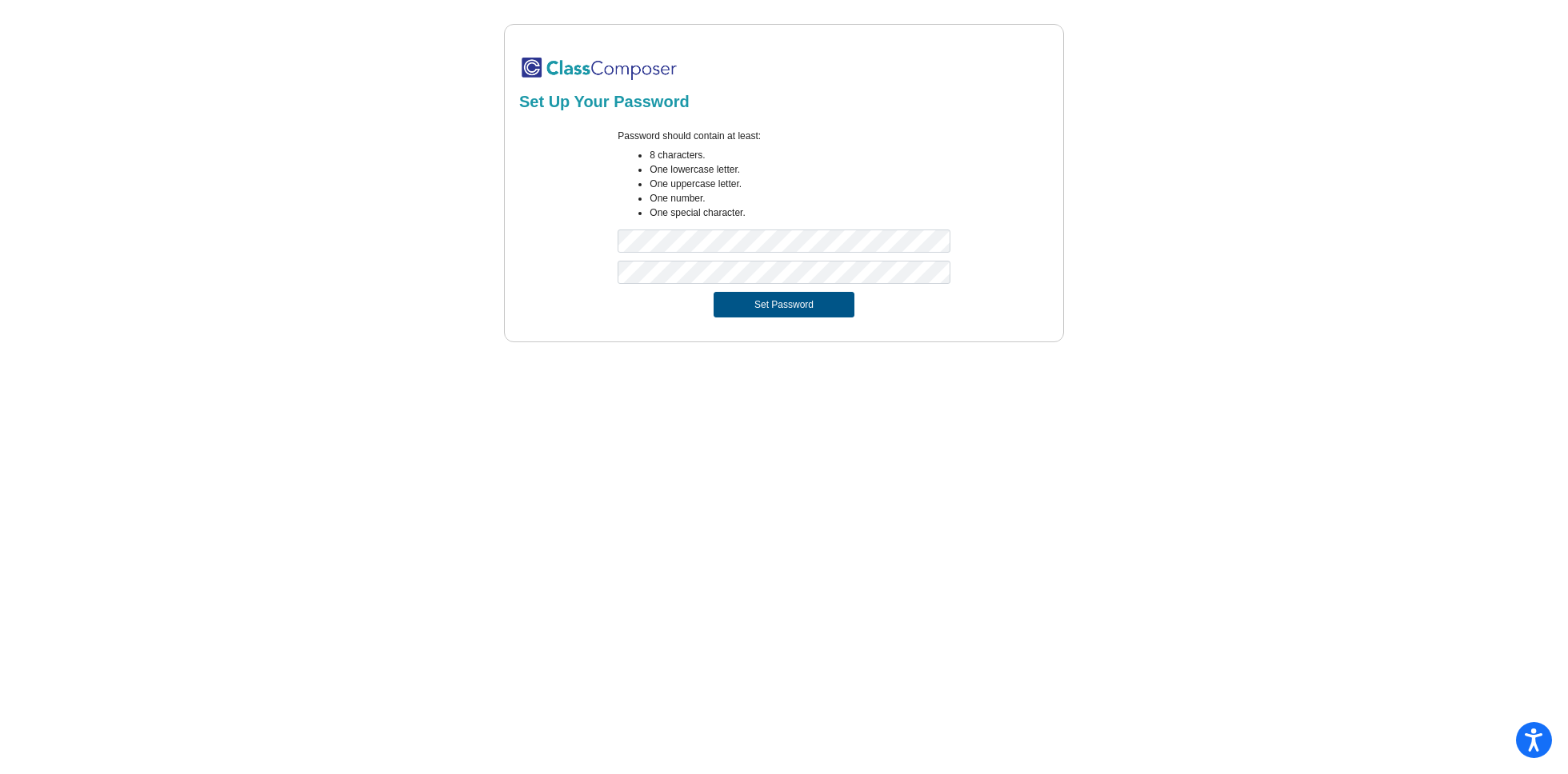 click on "Set Password" at bounding box center (784, 305) 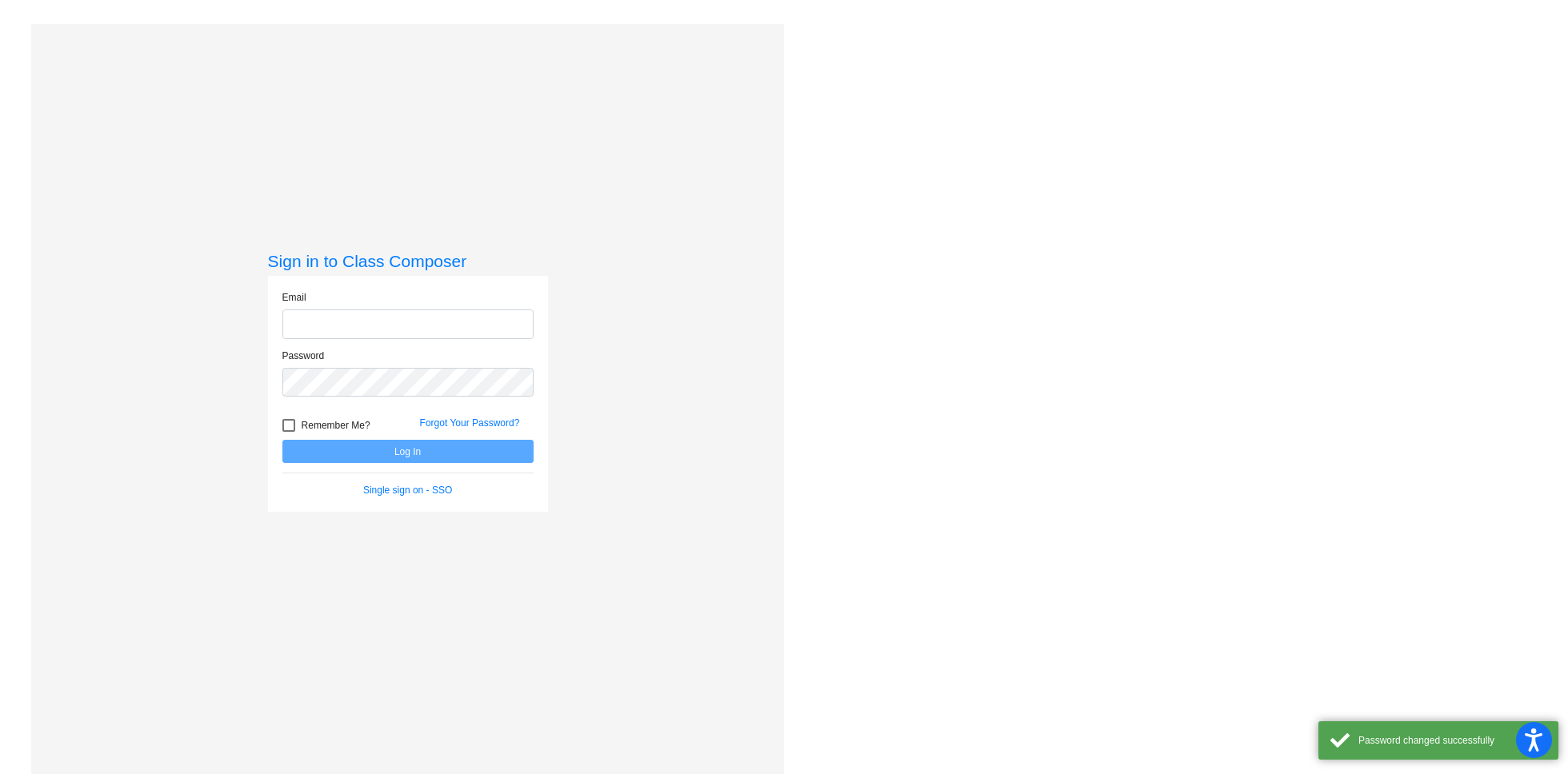 type on "[EMAIL]" 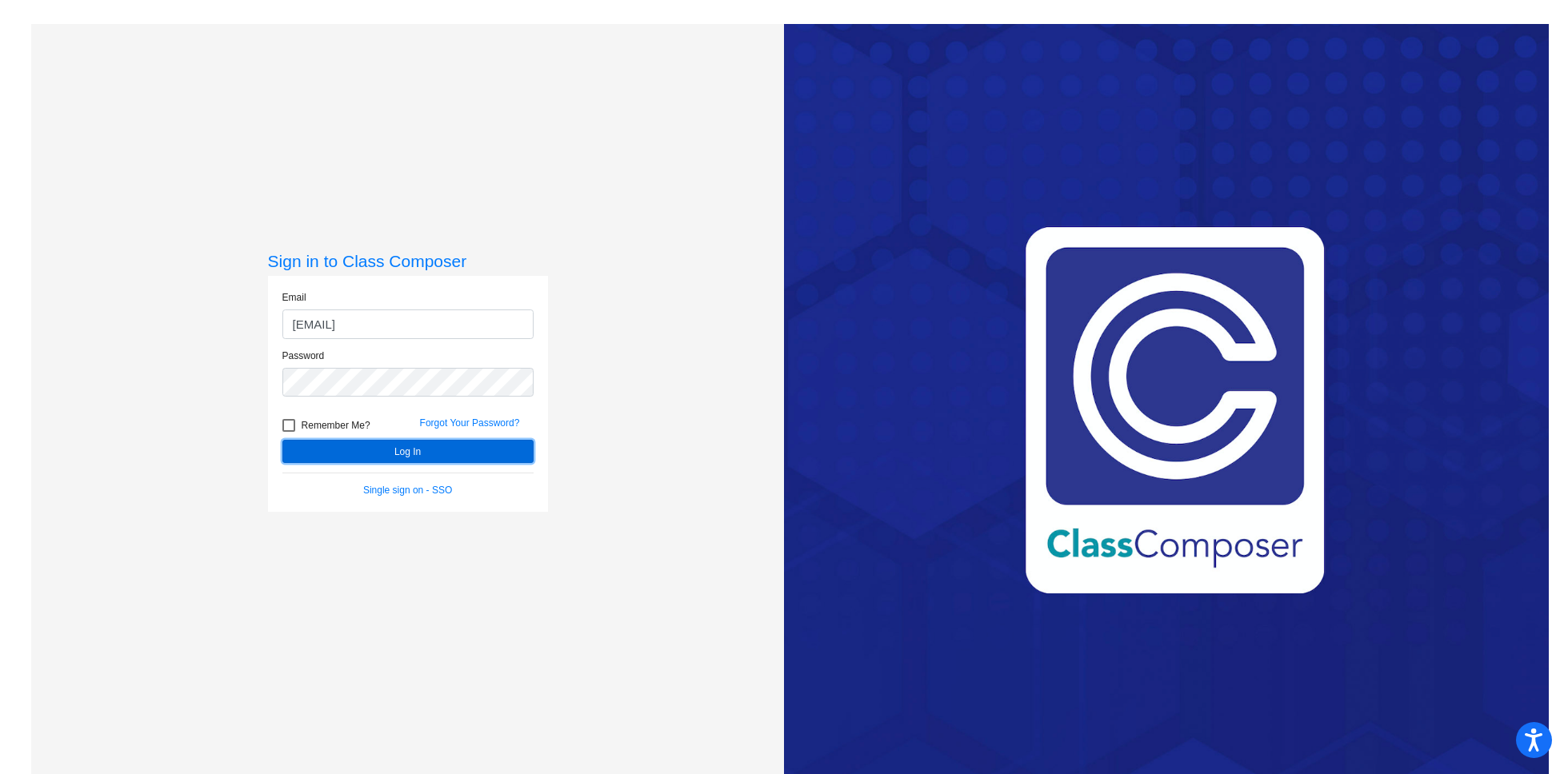 click on "Log In" 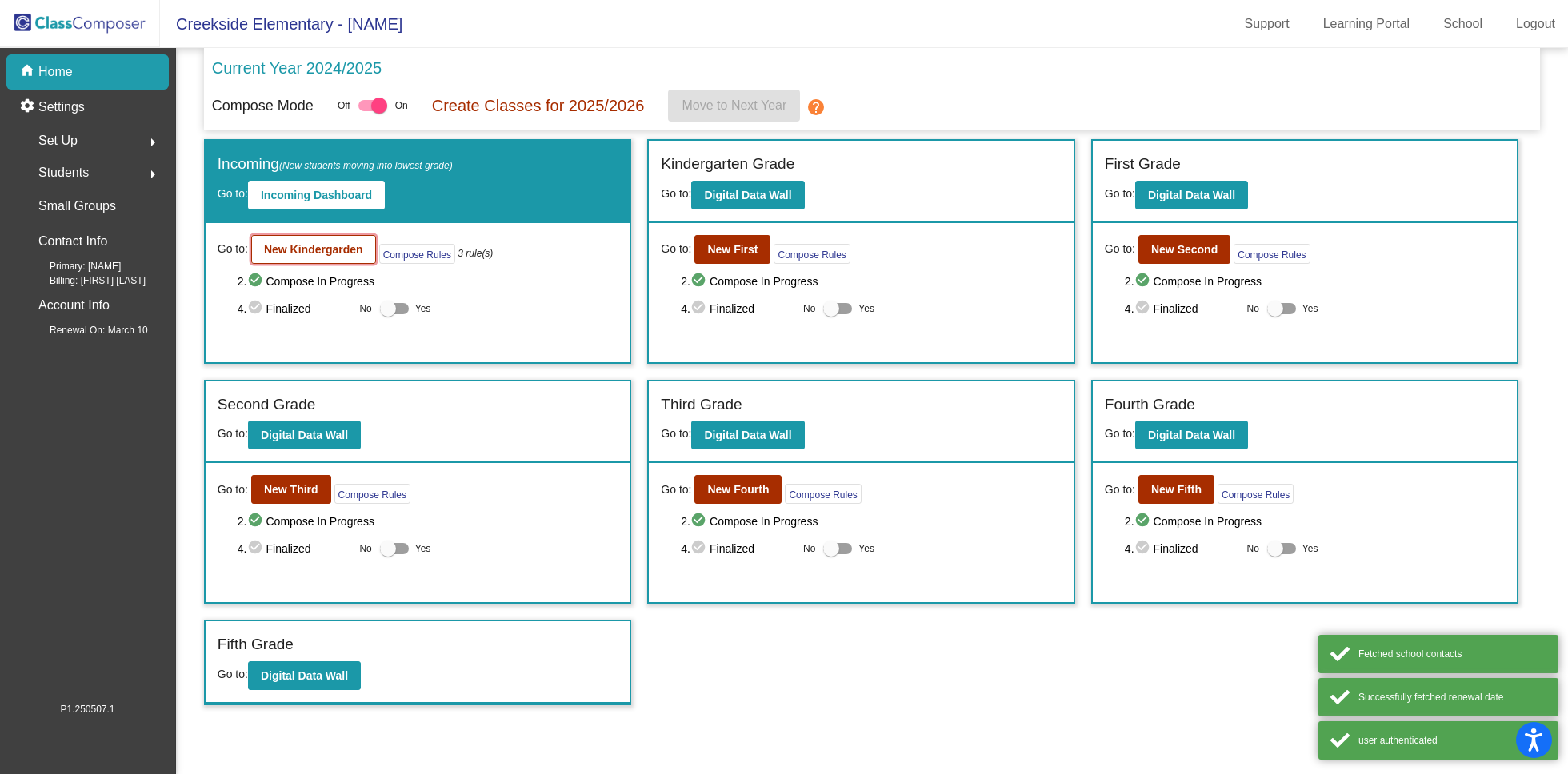 click on "New Kindergarden" 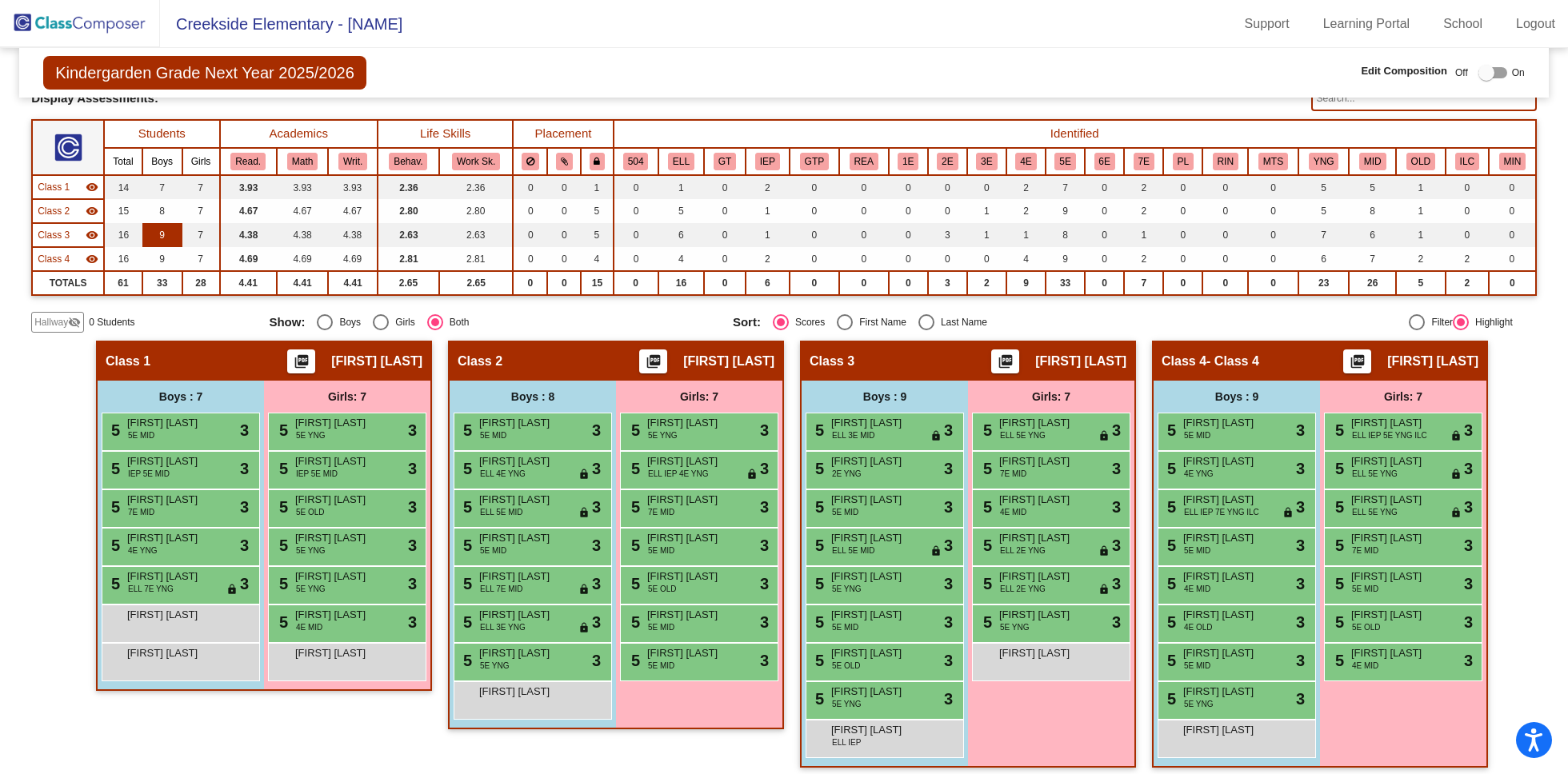 scroll, scrollTop: 114, scrollLeft: 0, axis: vertical 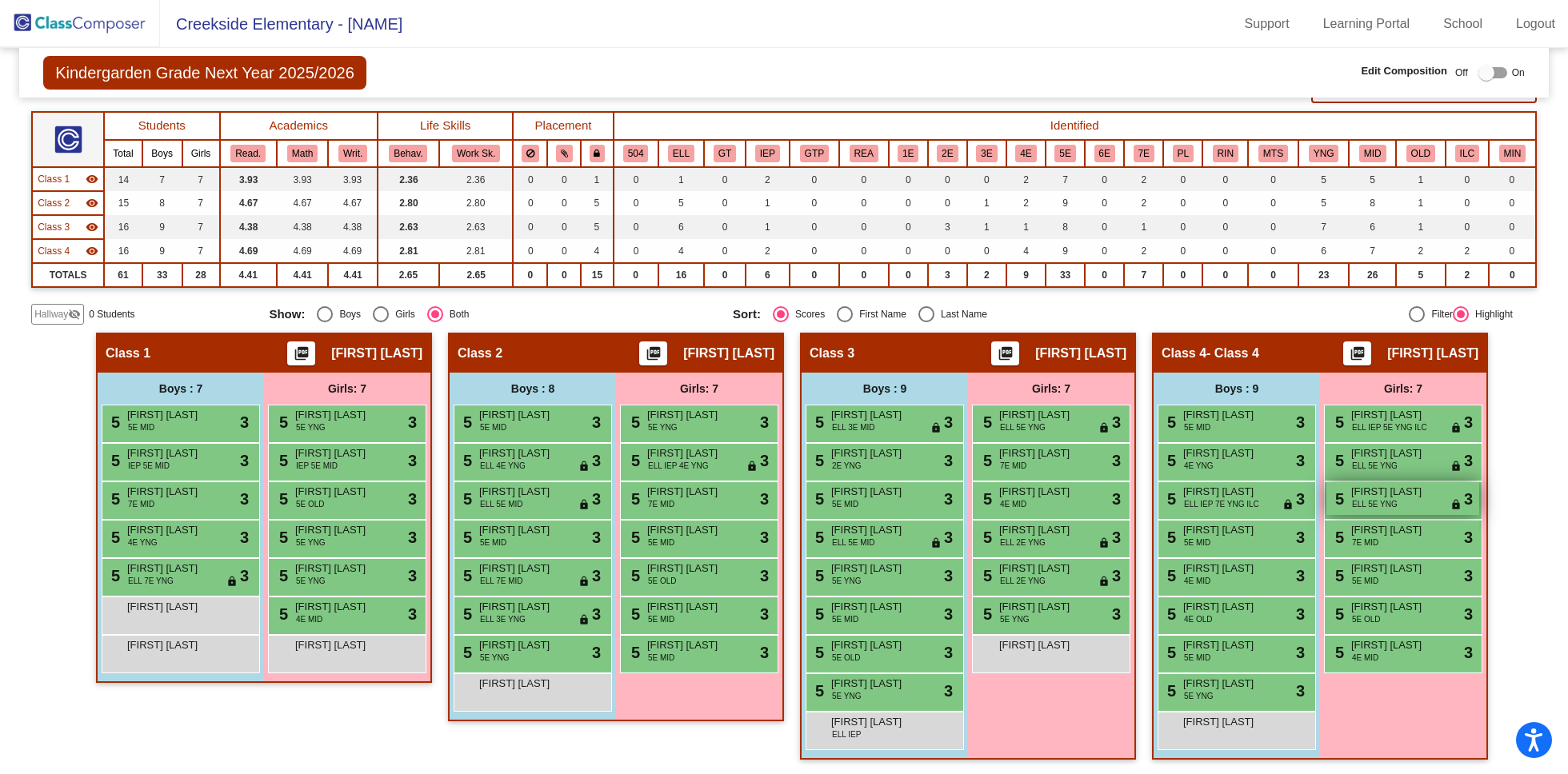 click on "5 Skye Vitkun ELL 5E YNG lock do_not_disturb_alt 3" at bounding box center (1402, 498) 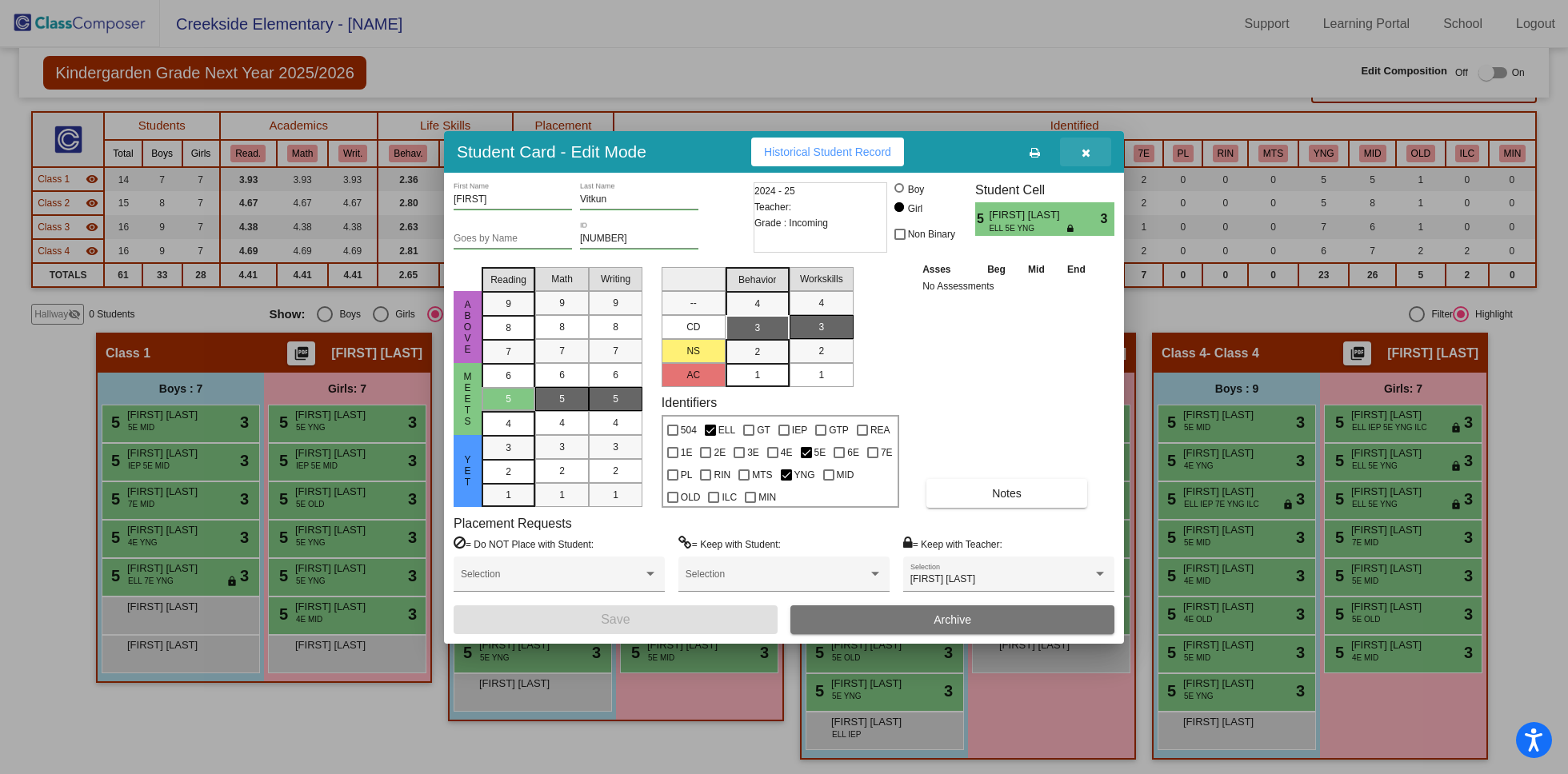 click at bounding box center (1086, 152) 